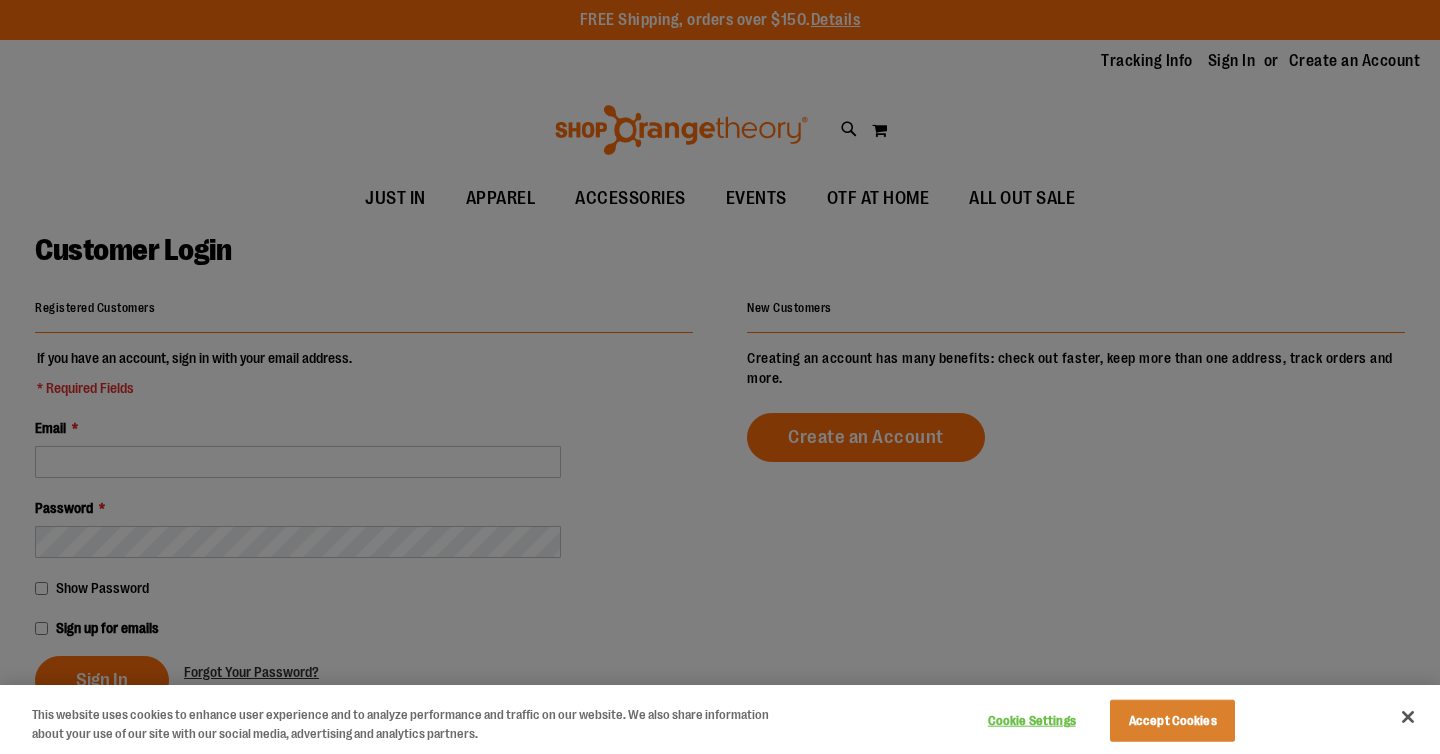 scroll, scrollTop: 0, scrollLeft: 0, axis: both 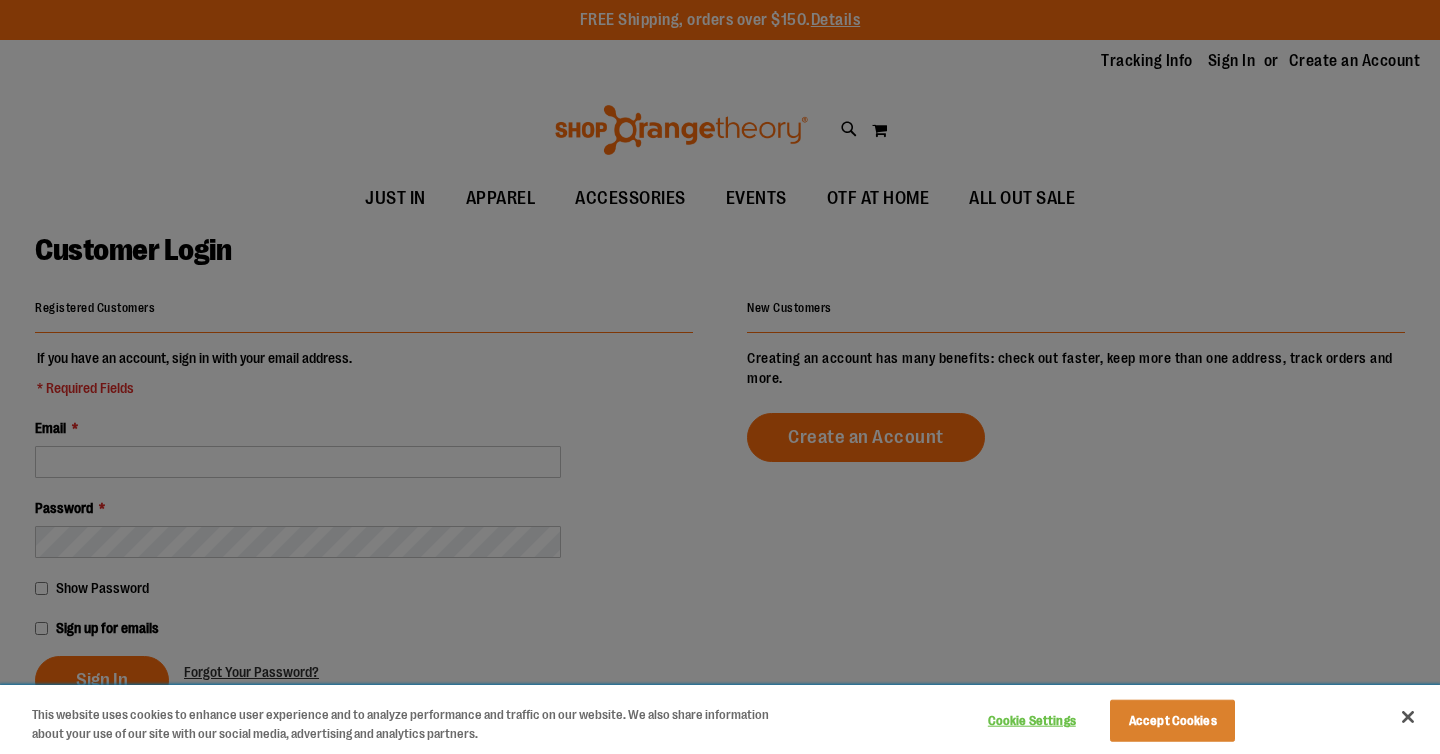 click on "Cookie Settings     Accept Cookies" at bounding box center [1108, 719] 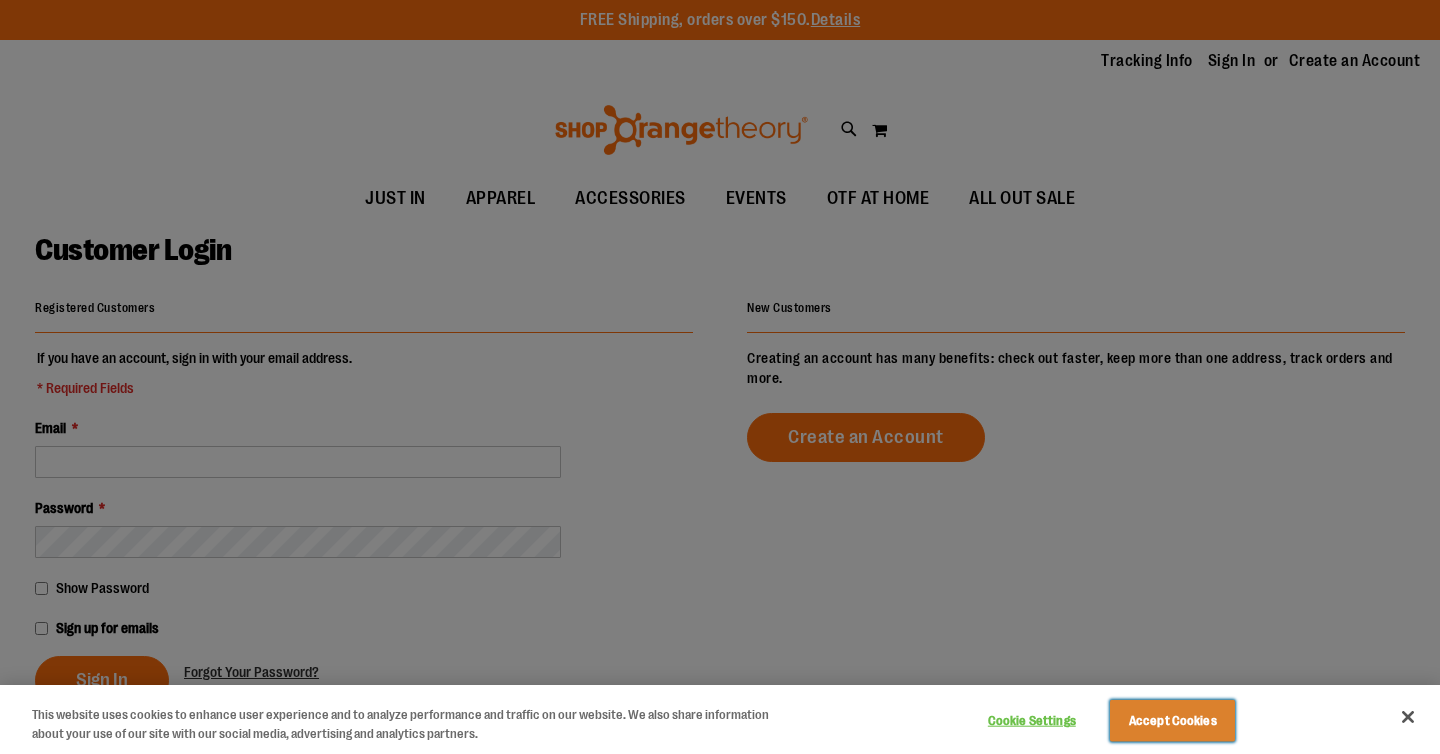click on "Accept Cookies" at bounding box center [1172, 721] 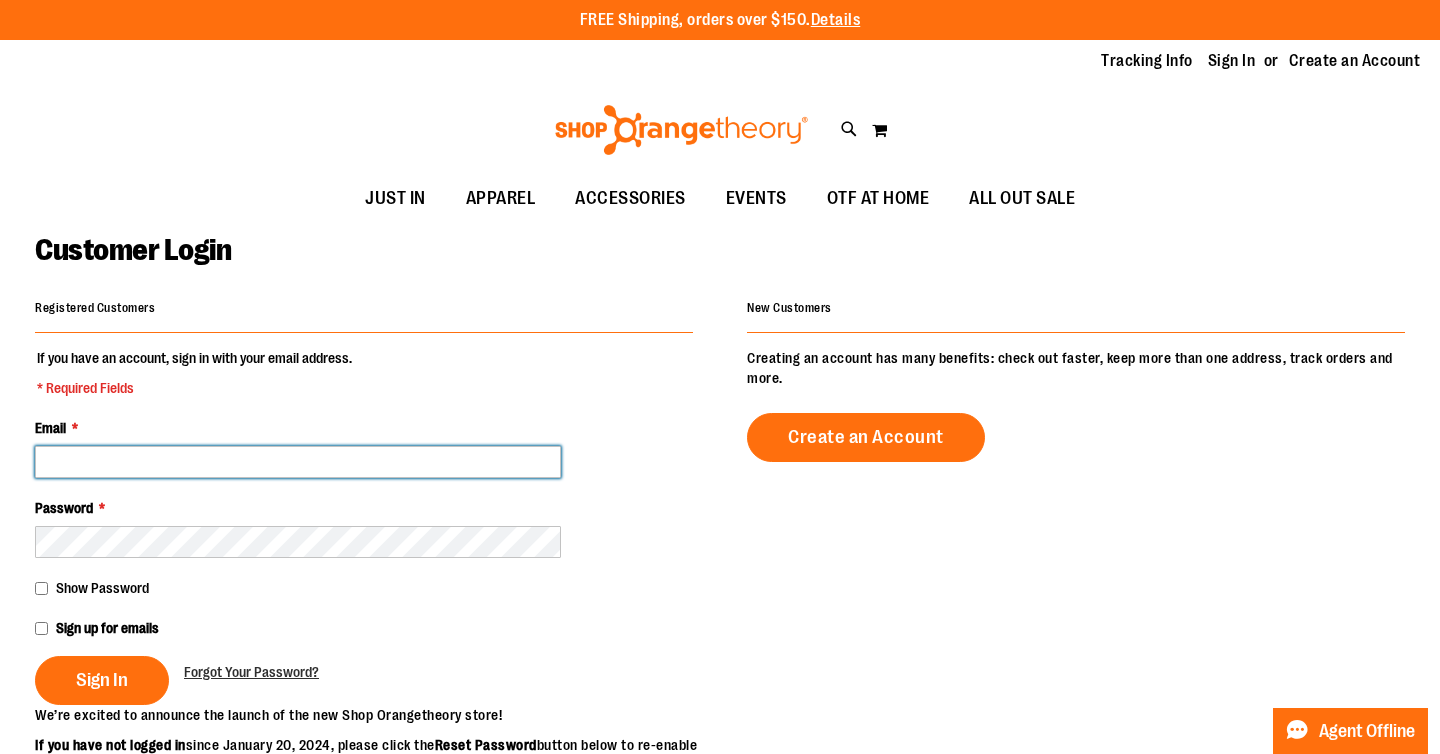 click on "Email *" at bounding box center [298, 462] 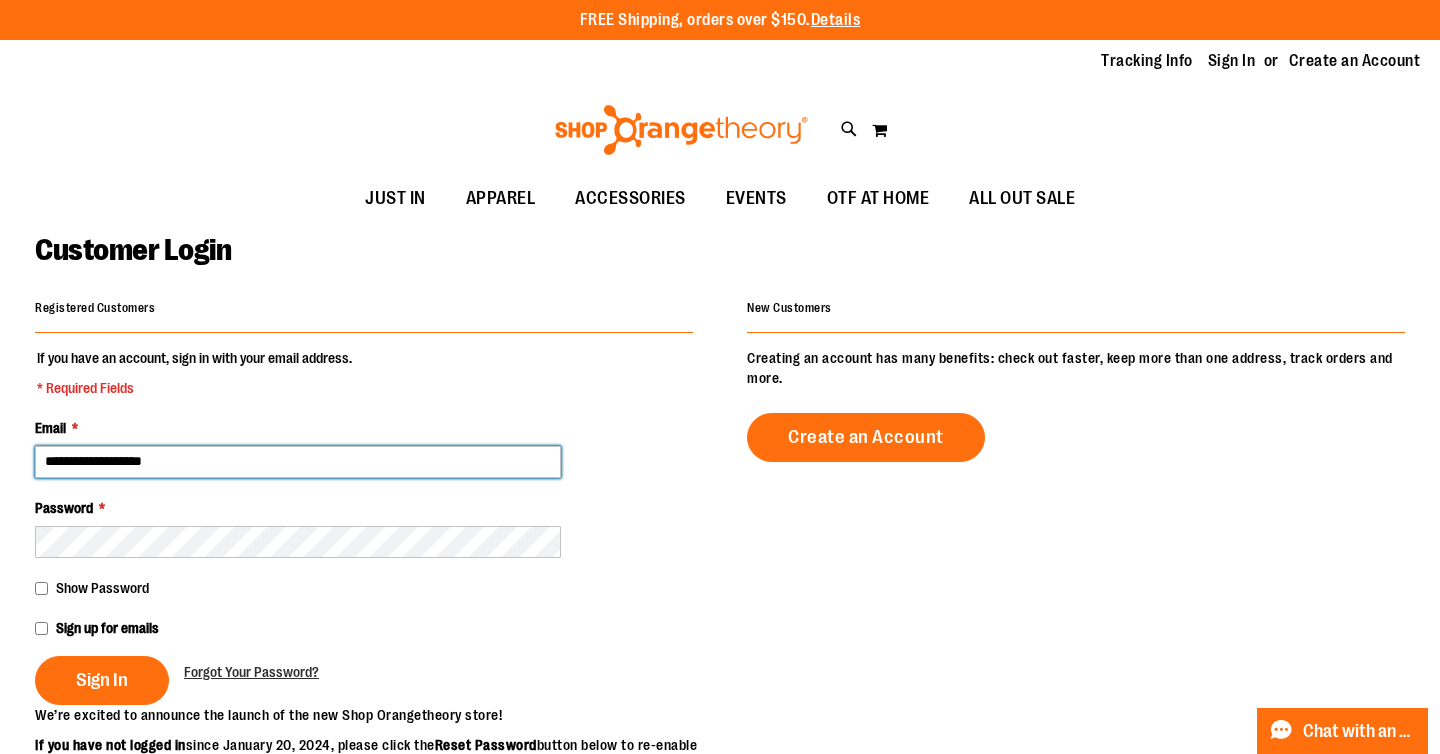 click on "**********" at bounding box center (298, 462) 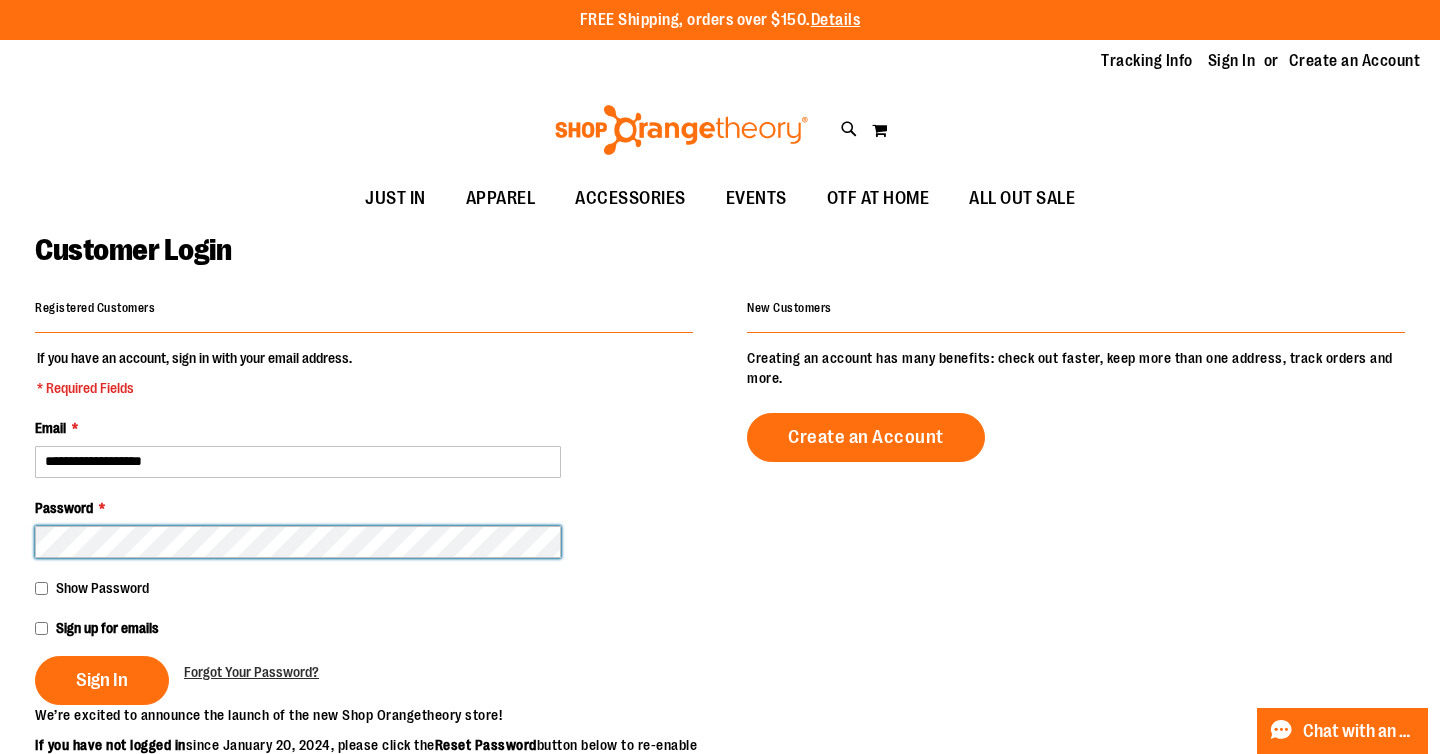 click on "Sign In" at bounding box center [102, 680] 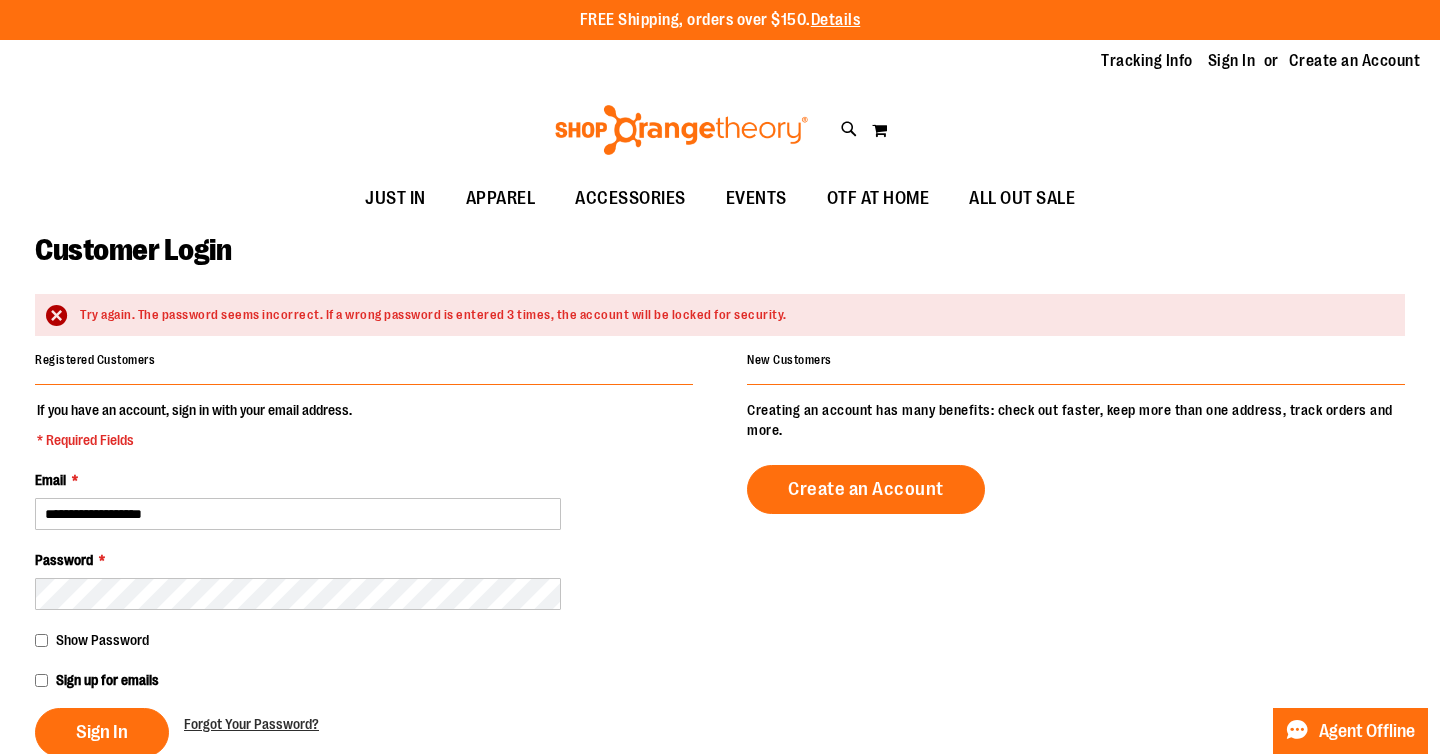 scroll, scrollTop: 0, scrollLeft: 0, axis: both 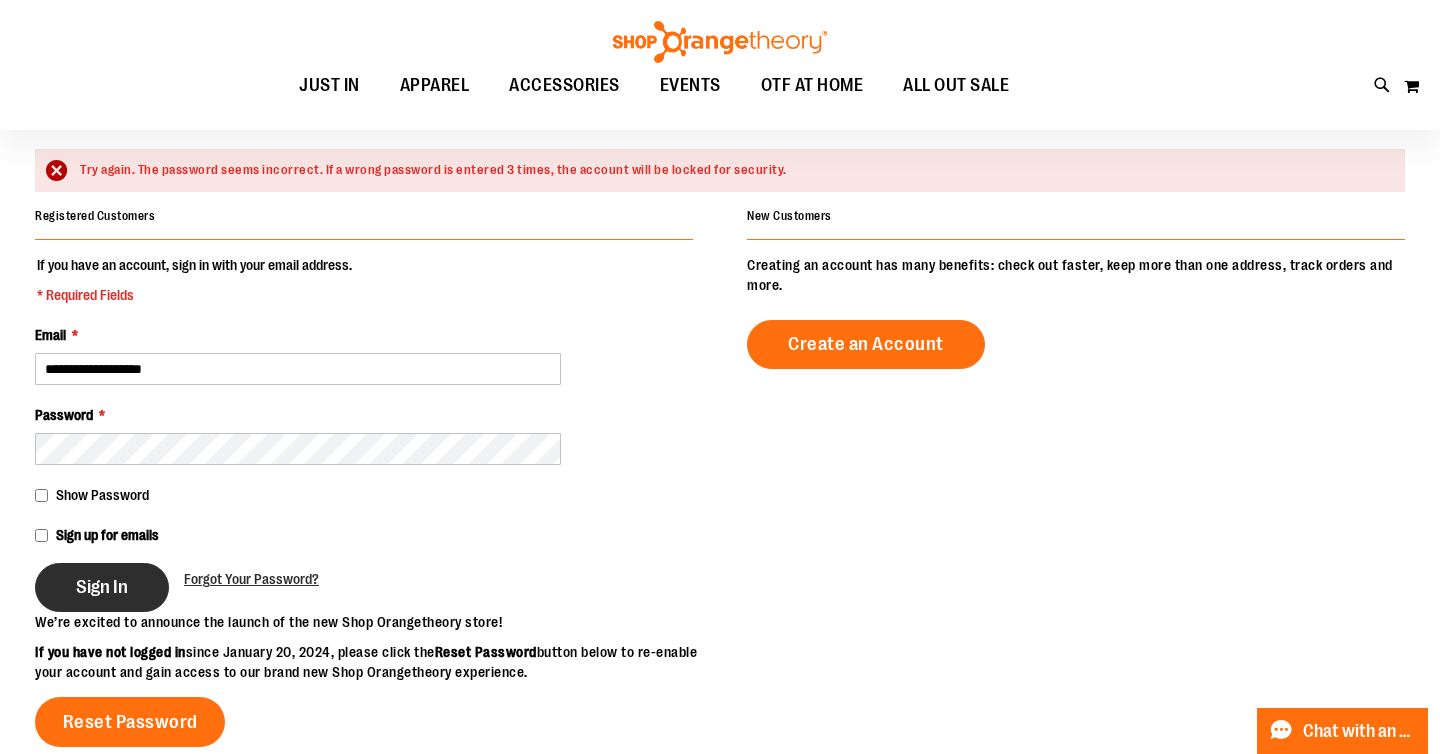 click on "Sign In" at bounding box center [102, 587] 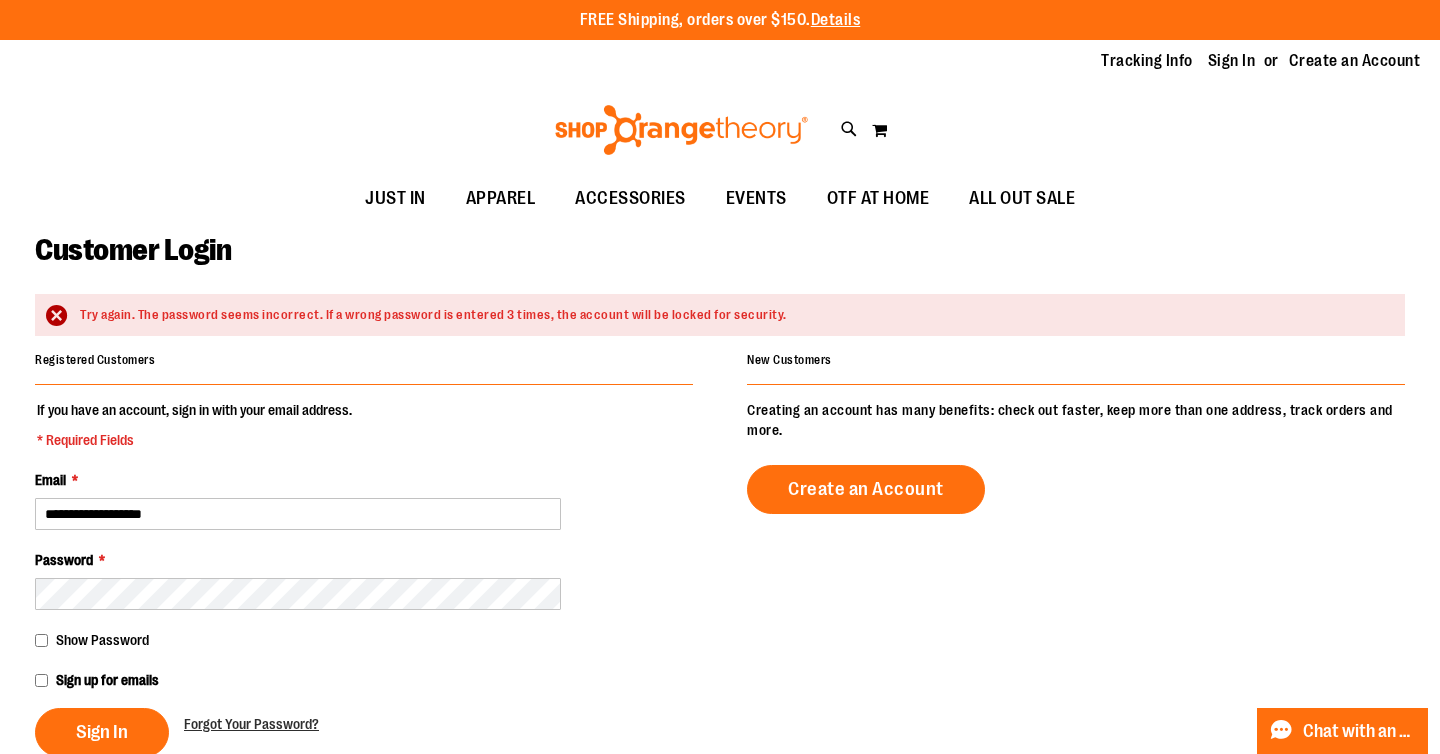 scroll, scrollTop: 2, scrollLeft: 0, axis: vertical 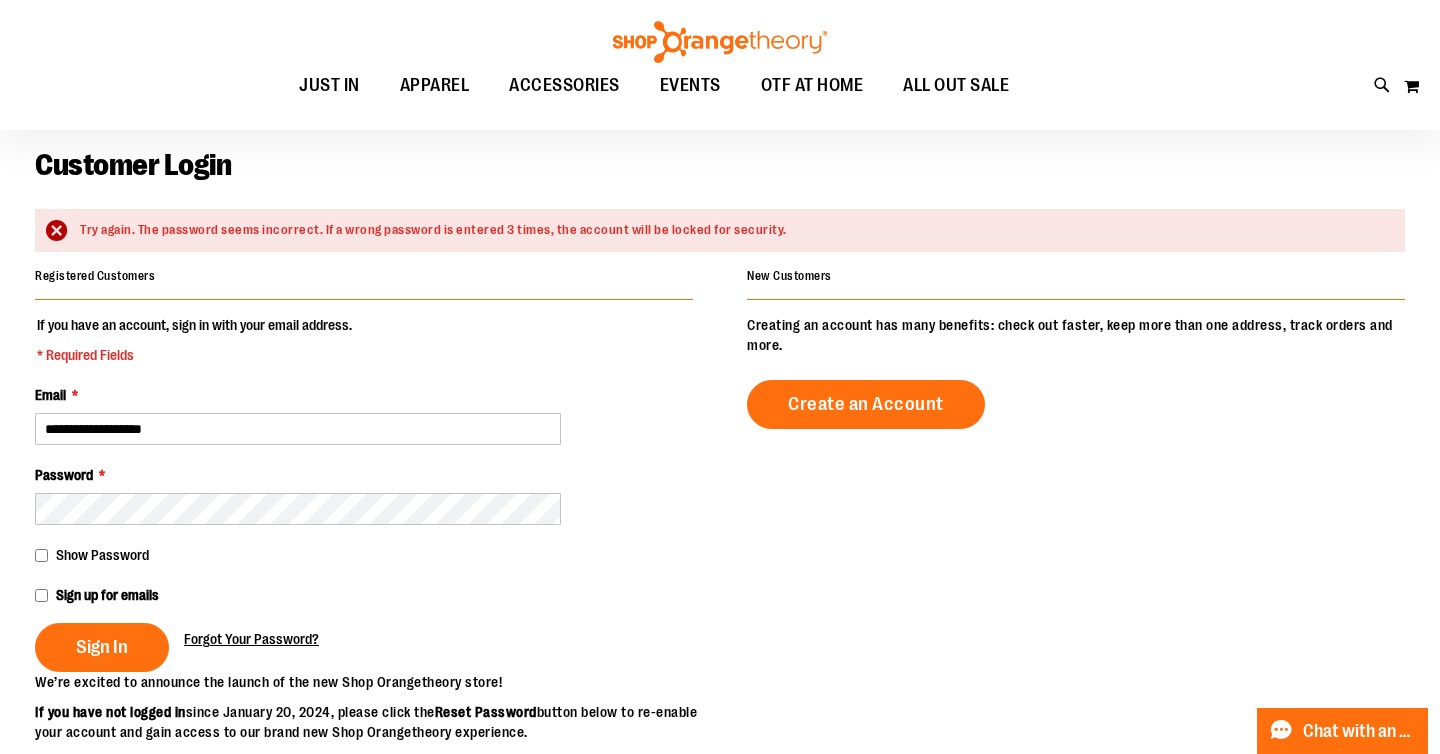 click on "Forgot Your Password?" at bounding box center (251, 639) 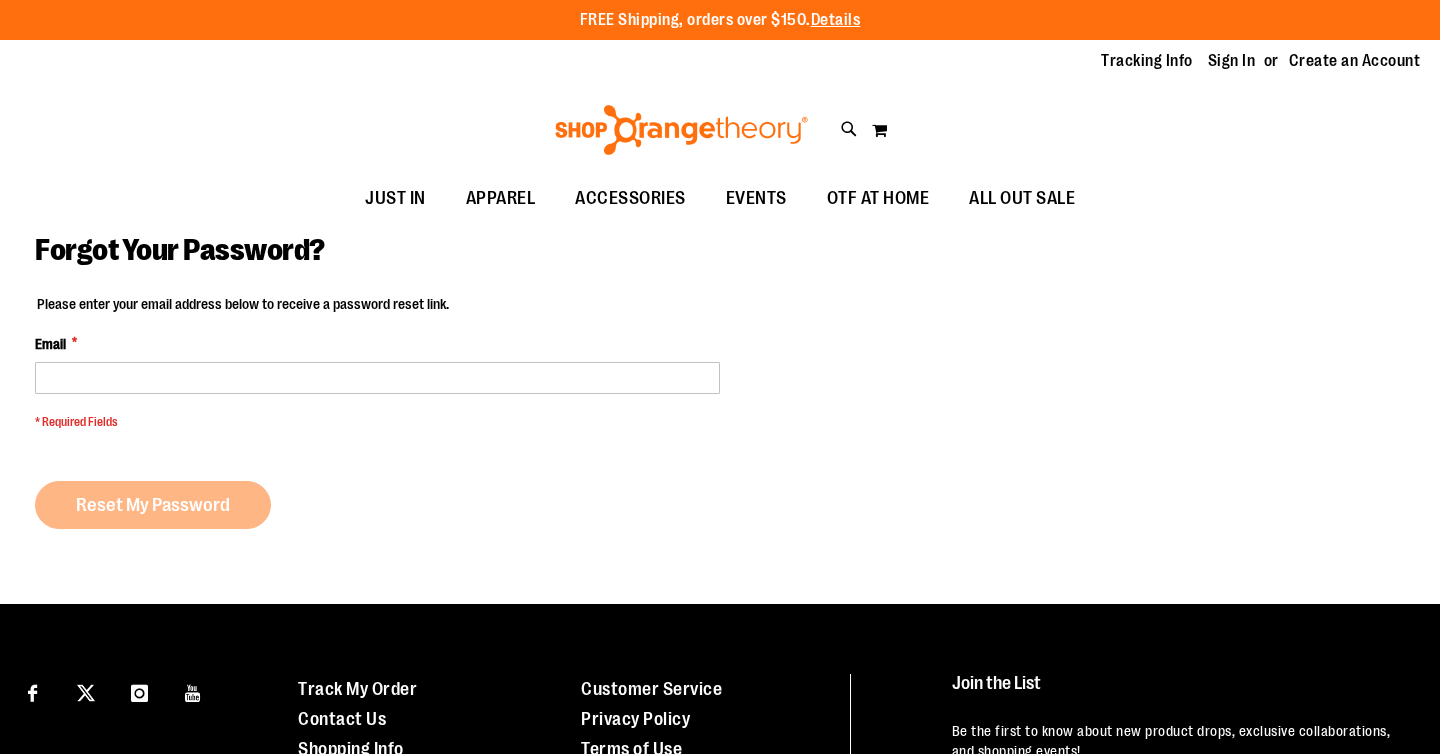 scroll, scrollTop: 0, scrollLeft: 0, axis: both 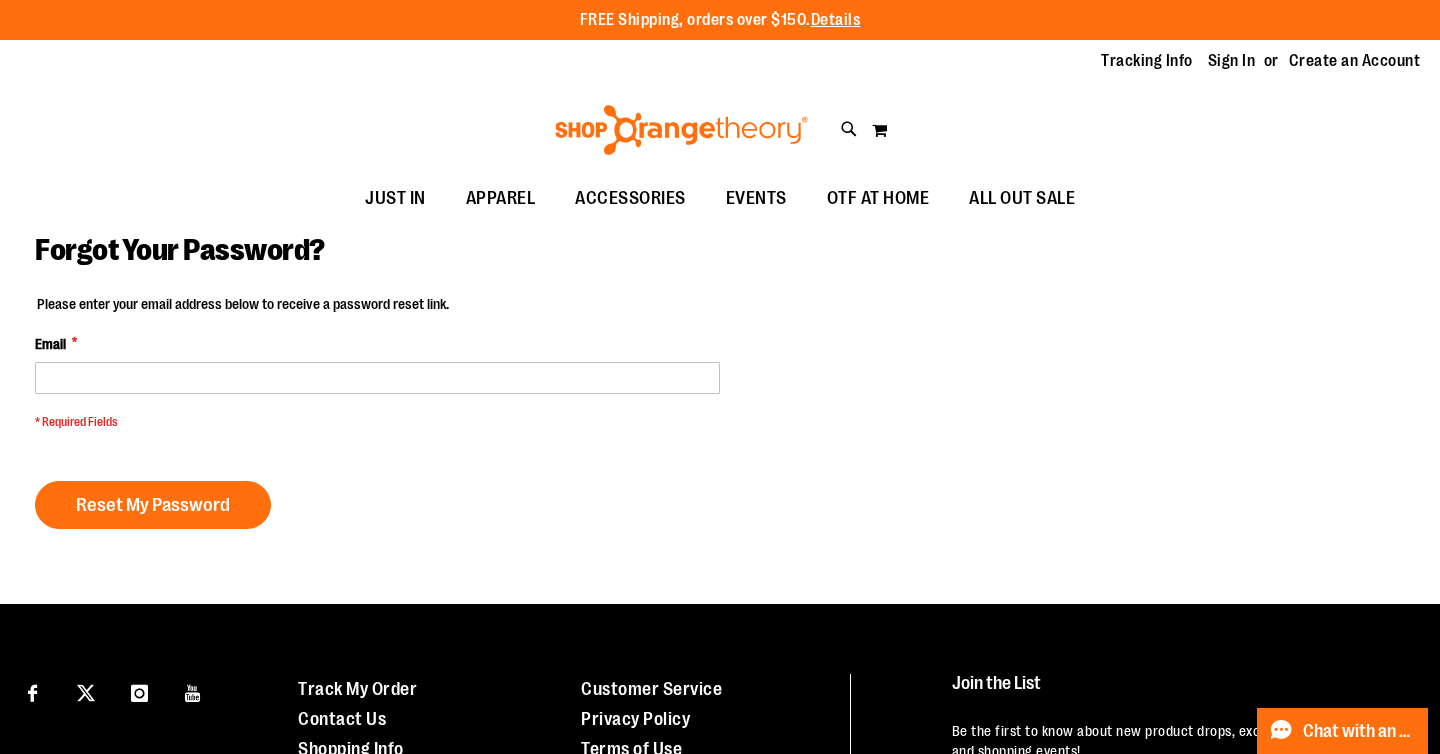 click on "Please enter your email address below to receive a password reset link.
Email *
* Required Fields" at bounding box center [377, 367] 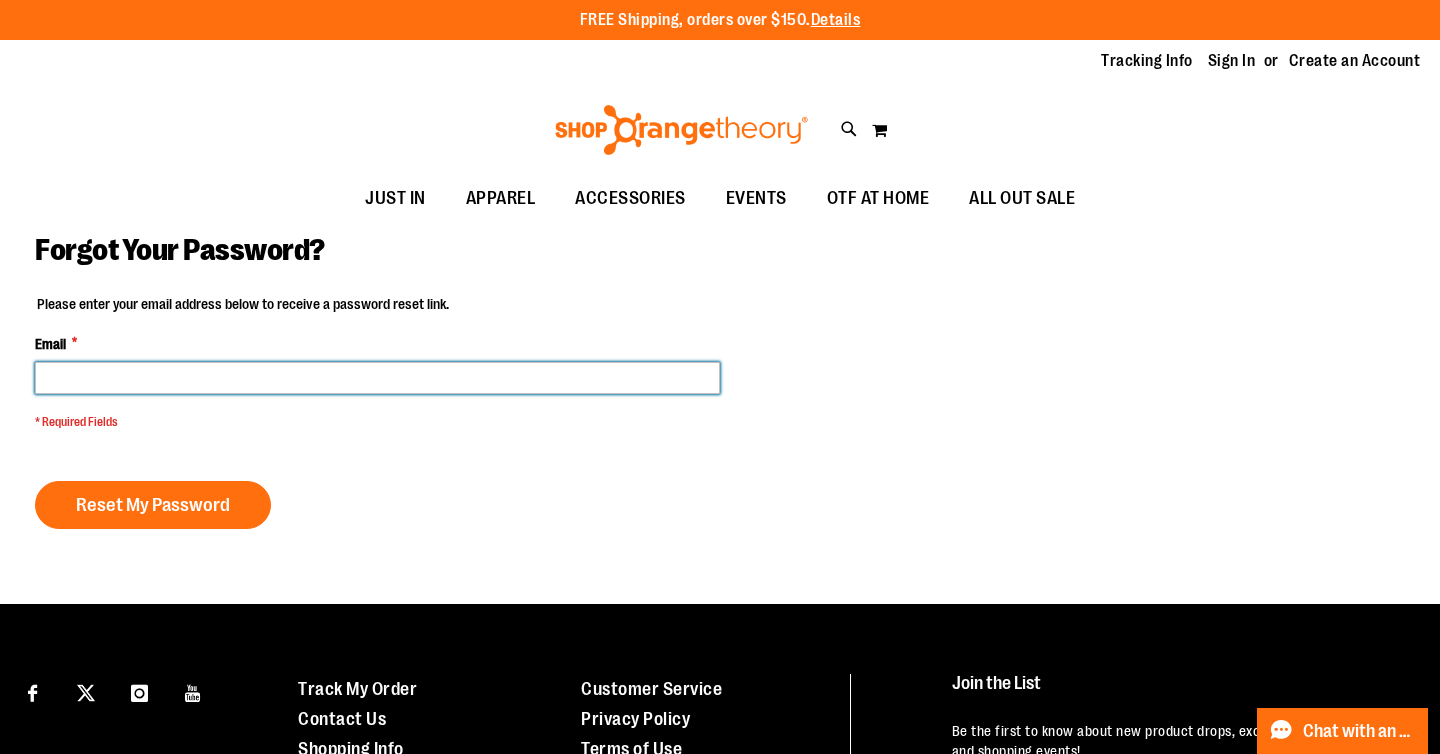 click on "Email *" at bounding box center [377, 378] 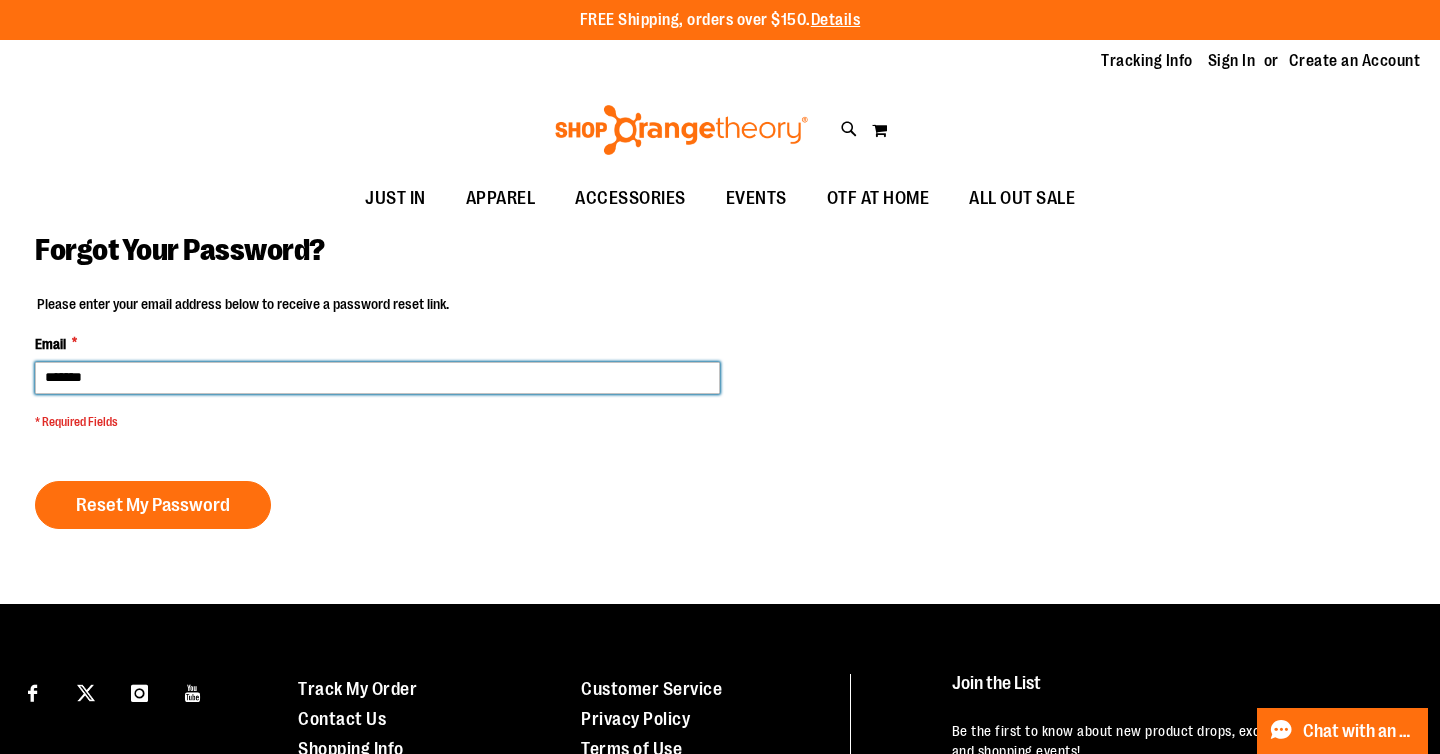 type on "**********" 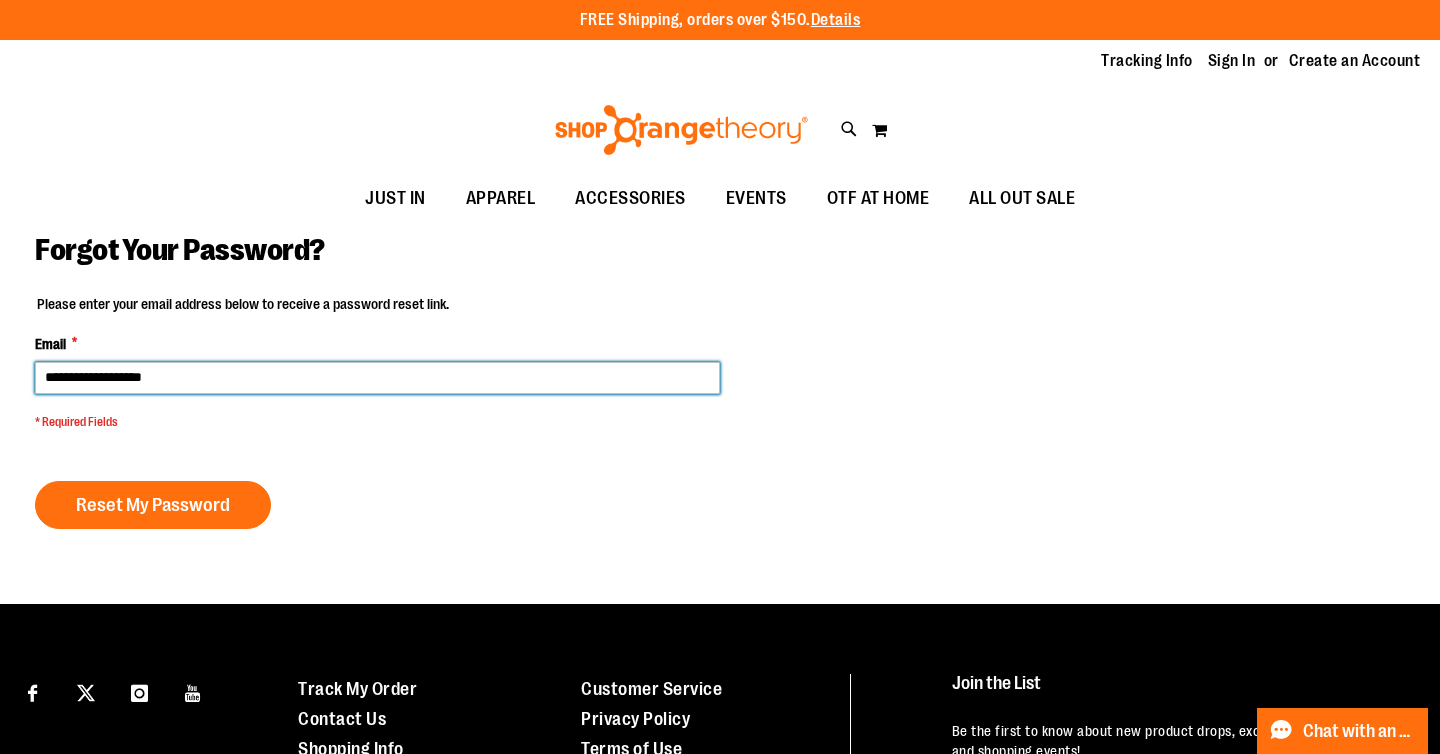 click on "Reset My Password" at bounding box center (153, 505) 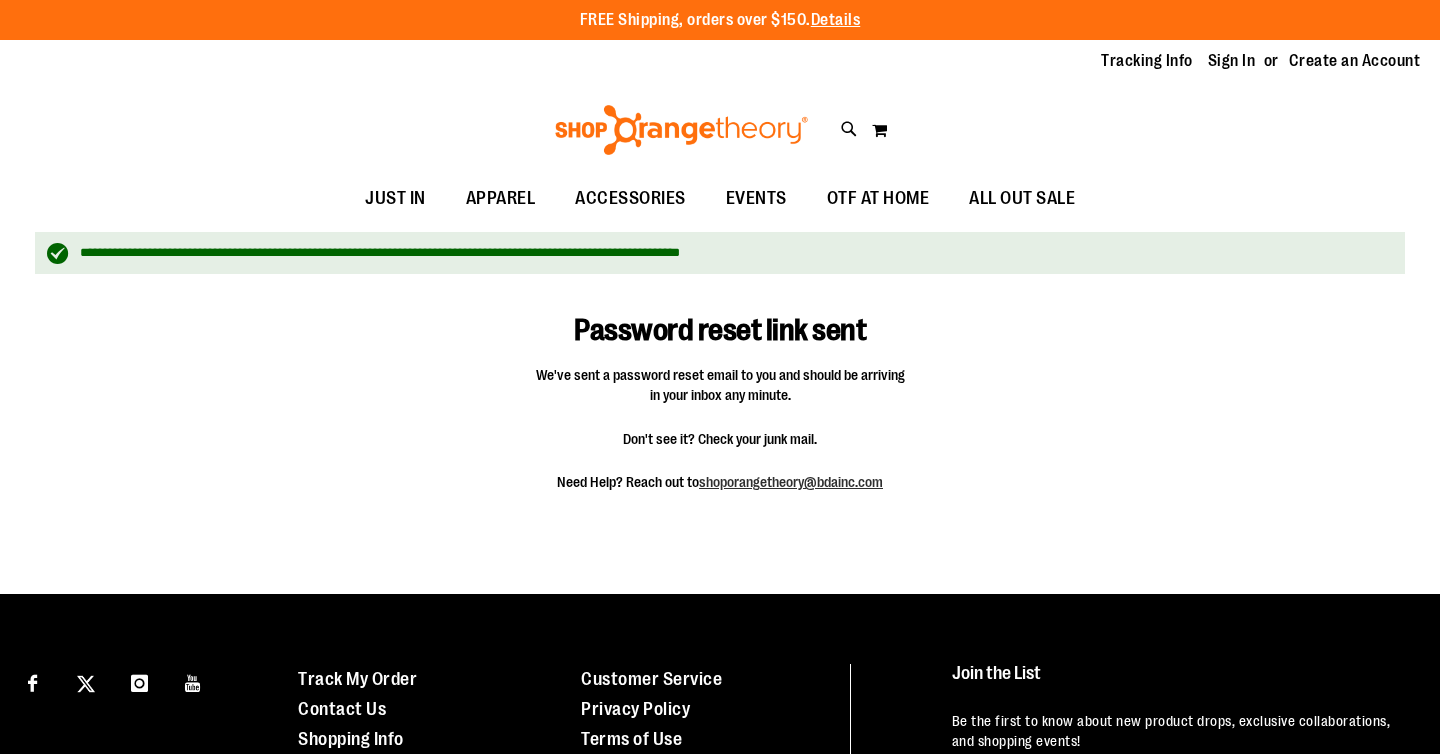 scroll, scrollTop: 0, scrollLeft: 0, axis: both 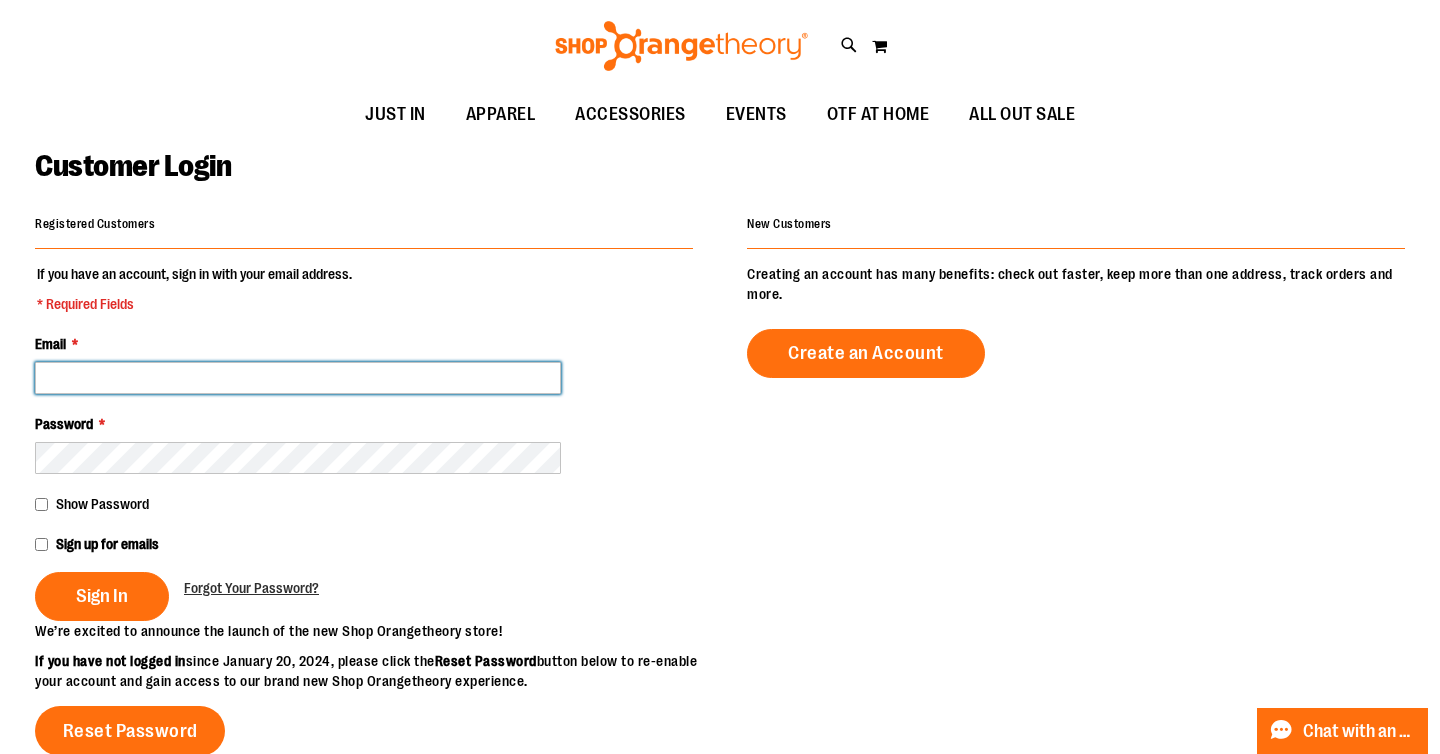 click on "Email *" at bounding box center [298, 378] 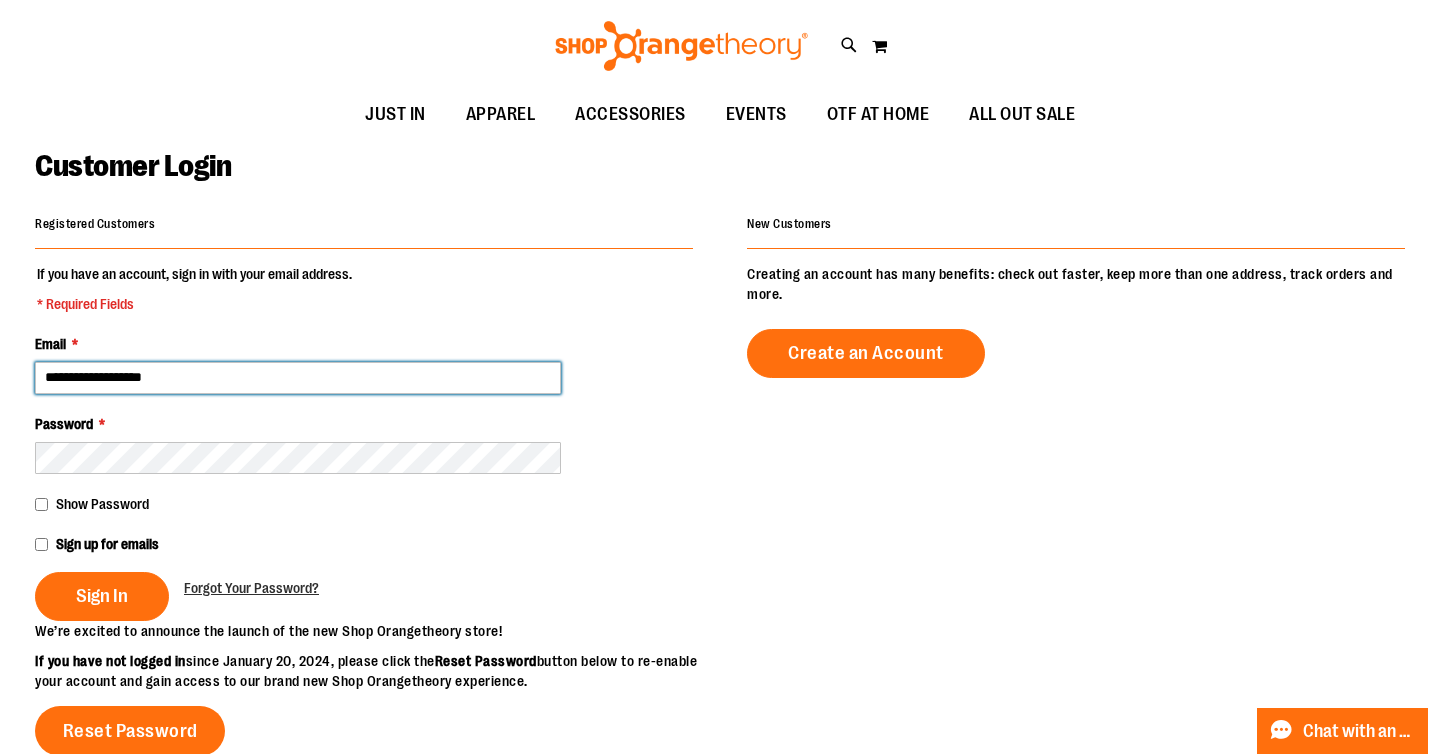 type on "**********" 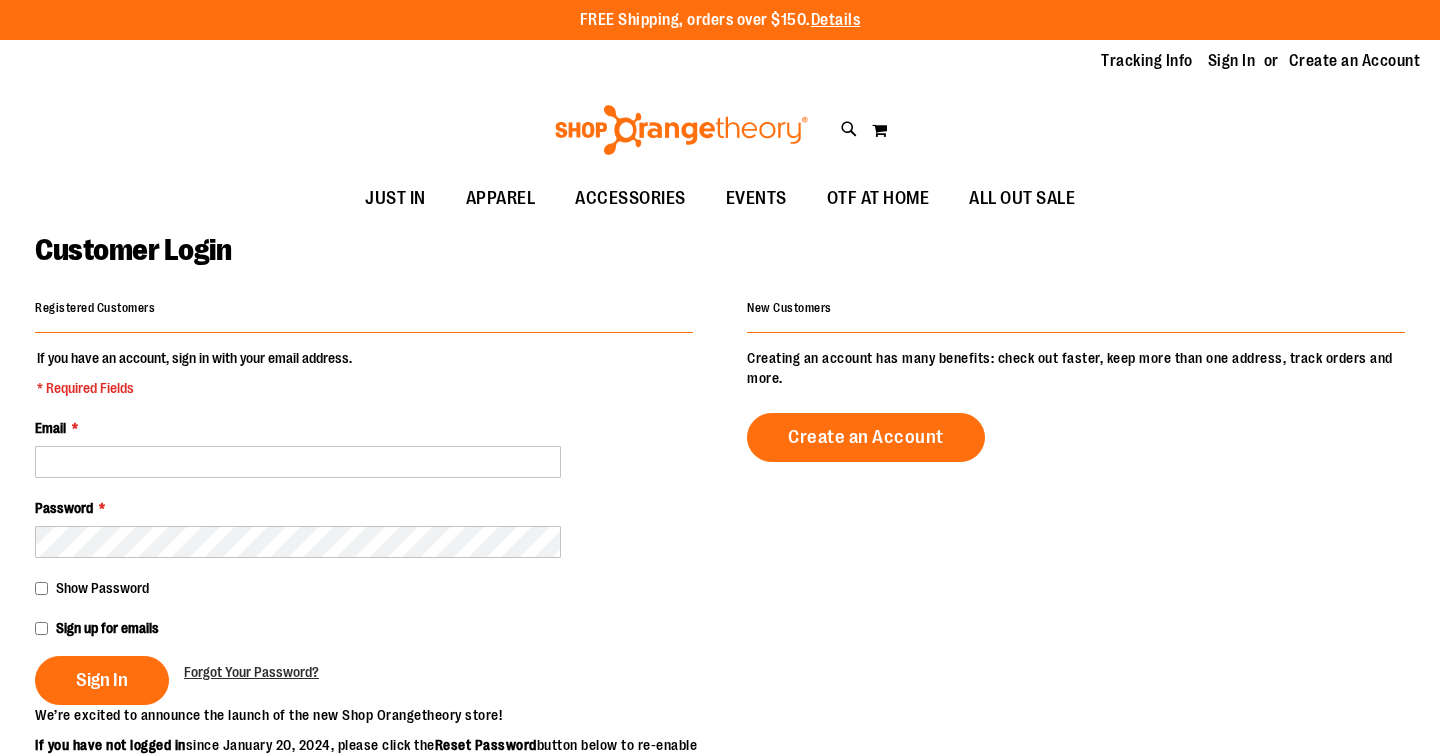 scroll, scrollTop: 0, scrollLeft: 0, axis: both 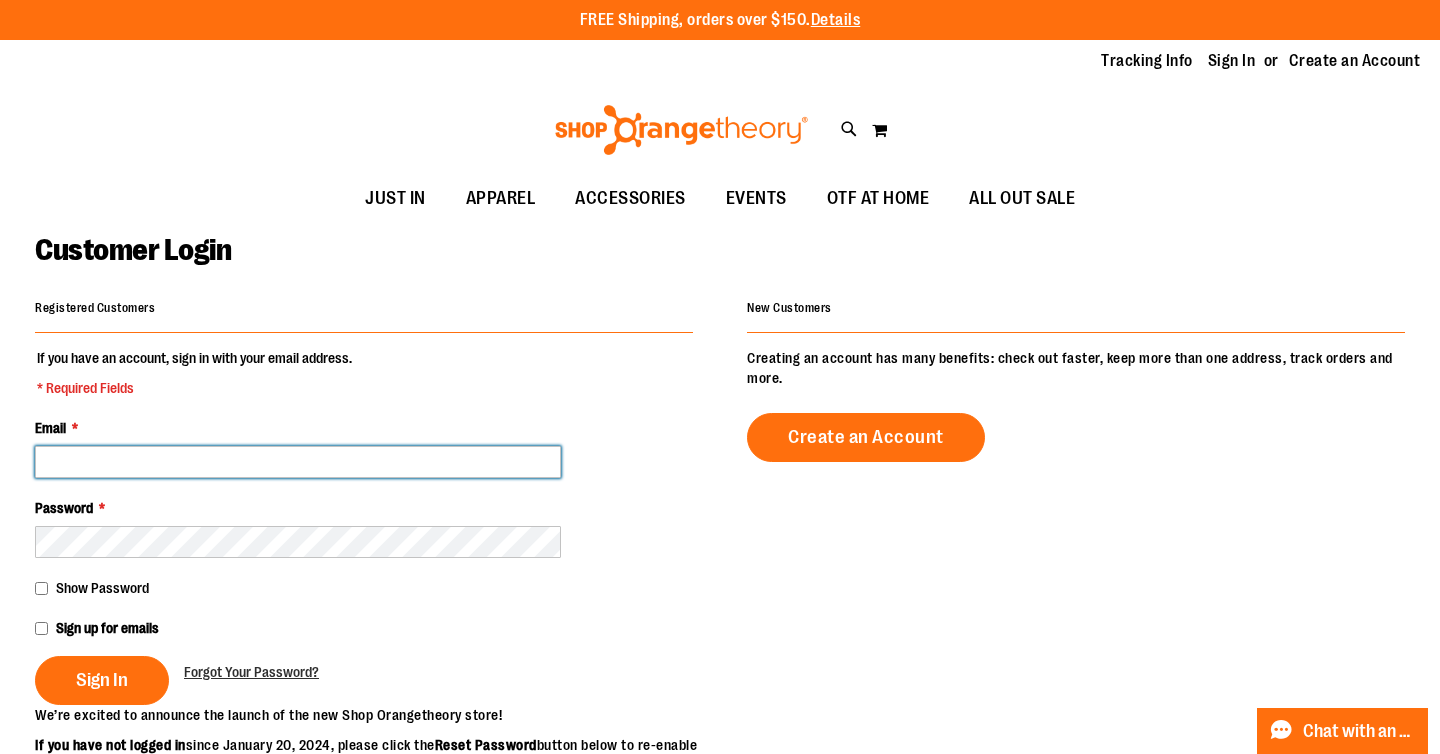 click on "Email *" at bounding box center (298, 462) 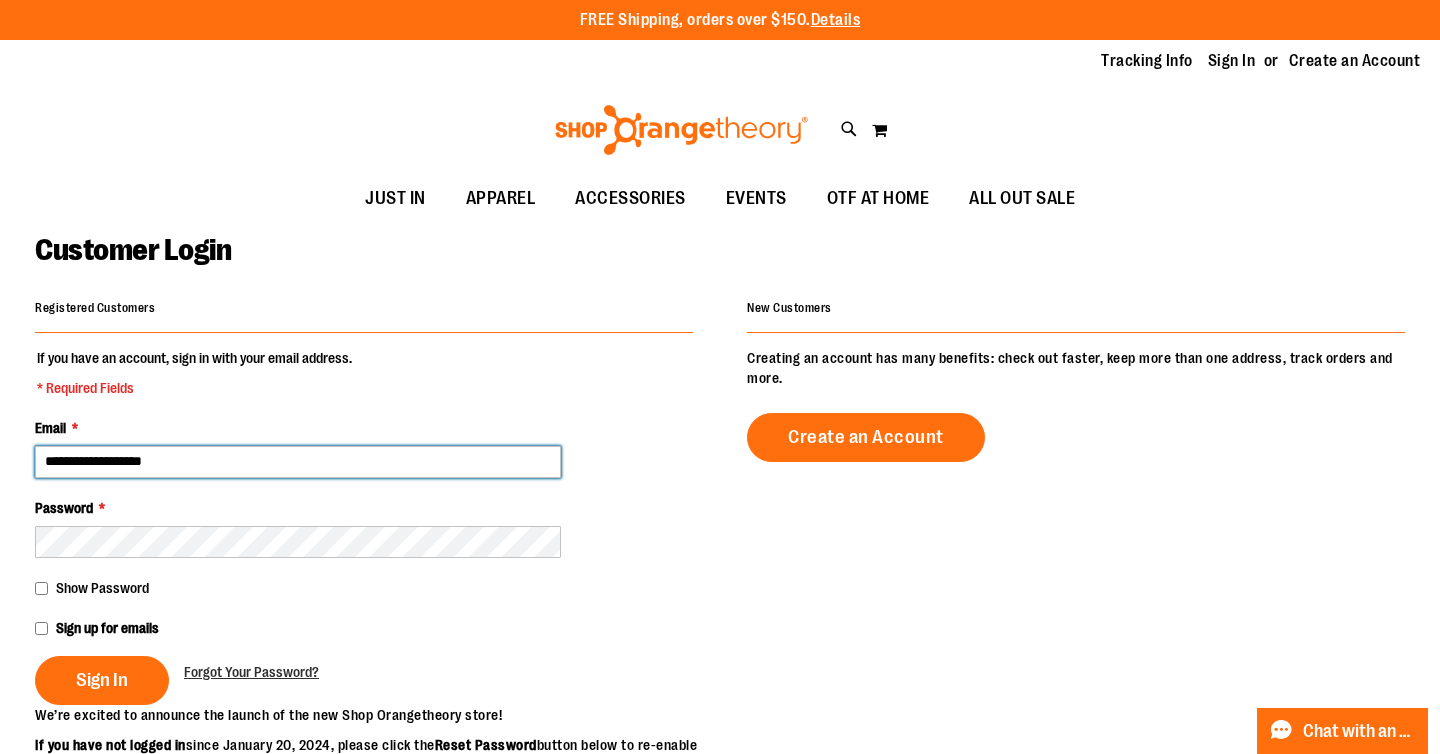 type on "**********" 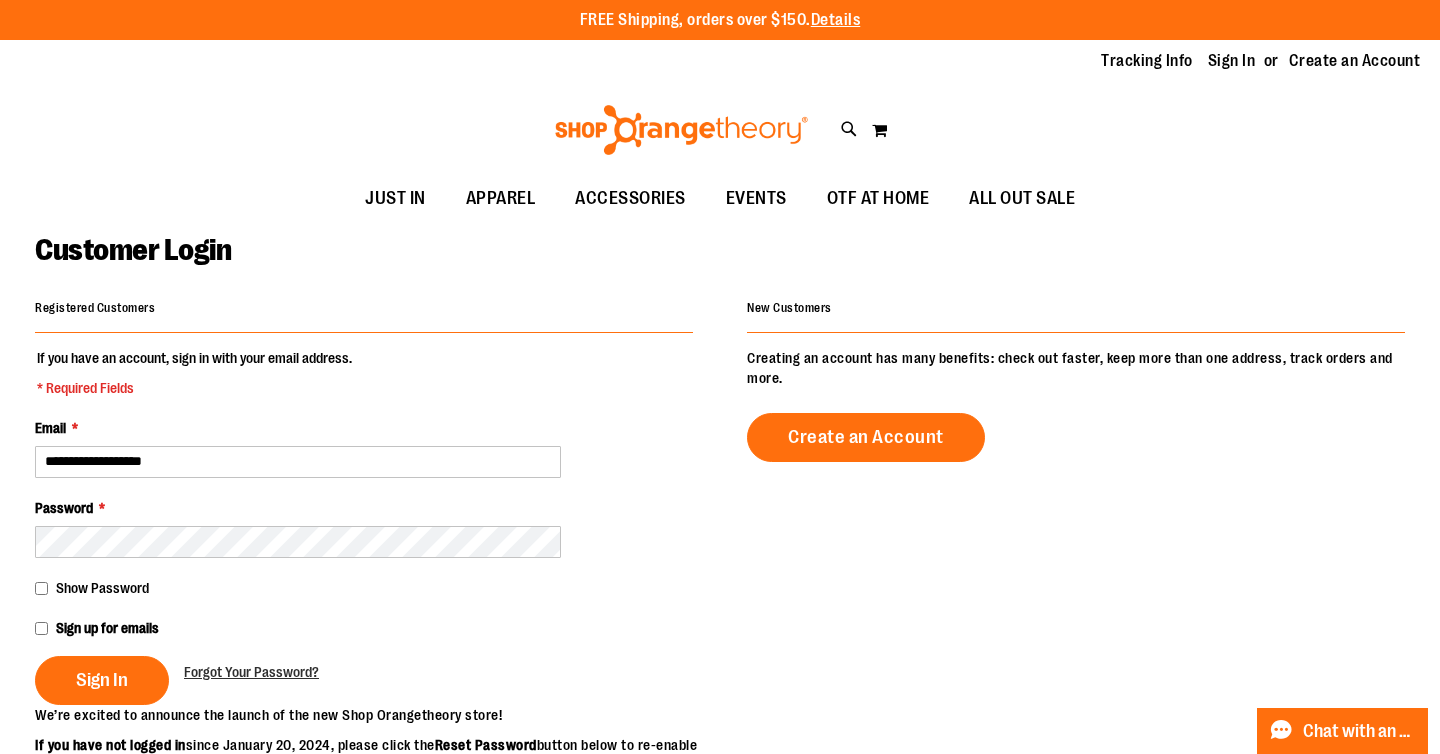click on "Password *" at bounding box center [364, 528] 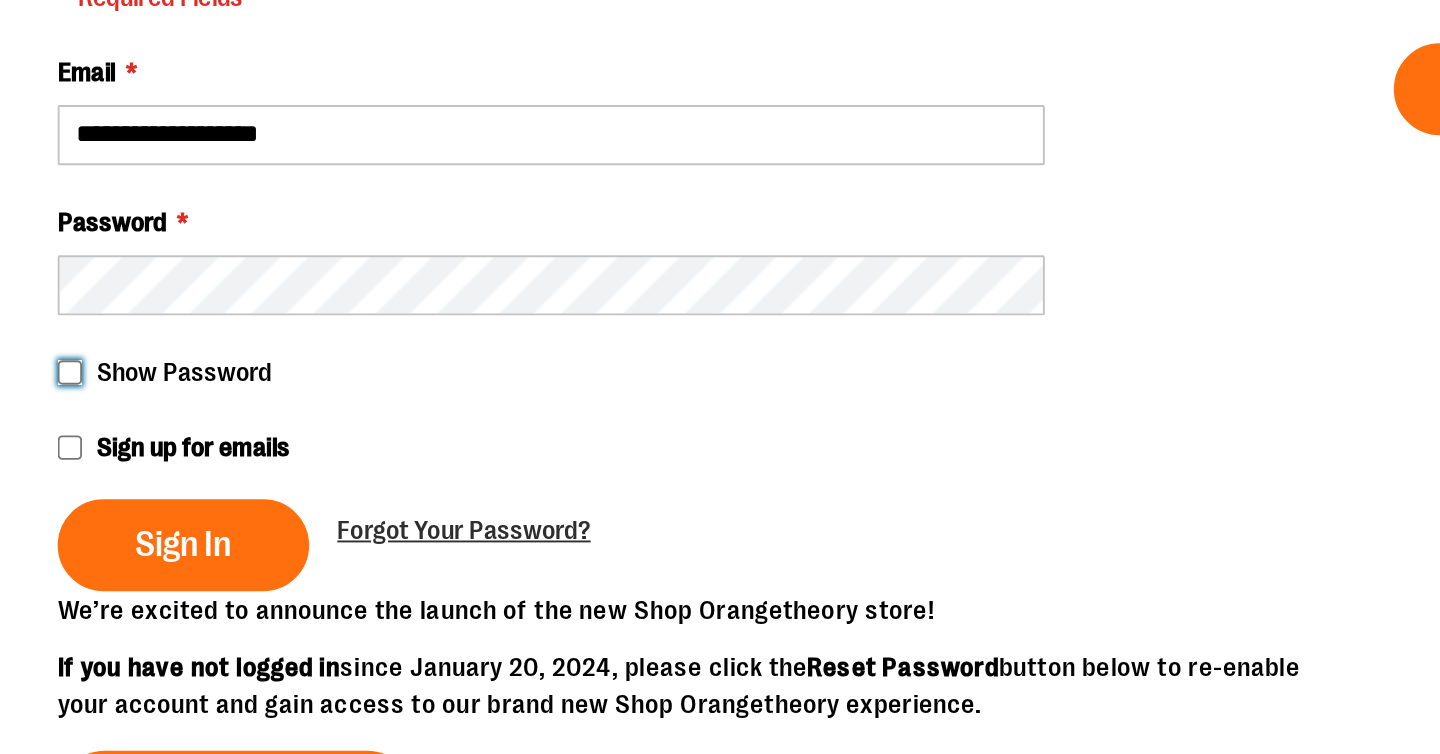 scroll, scrollTop: 54, scrollLeft: 0, axis: vertical 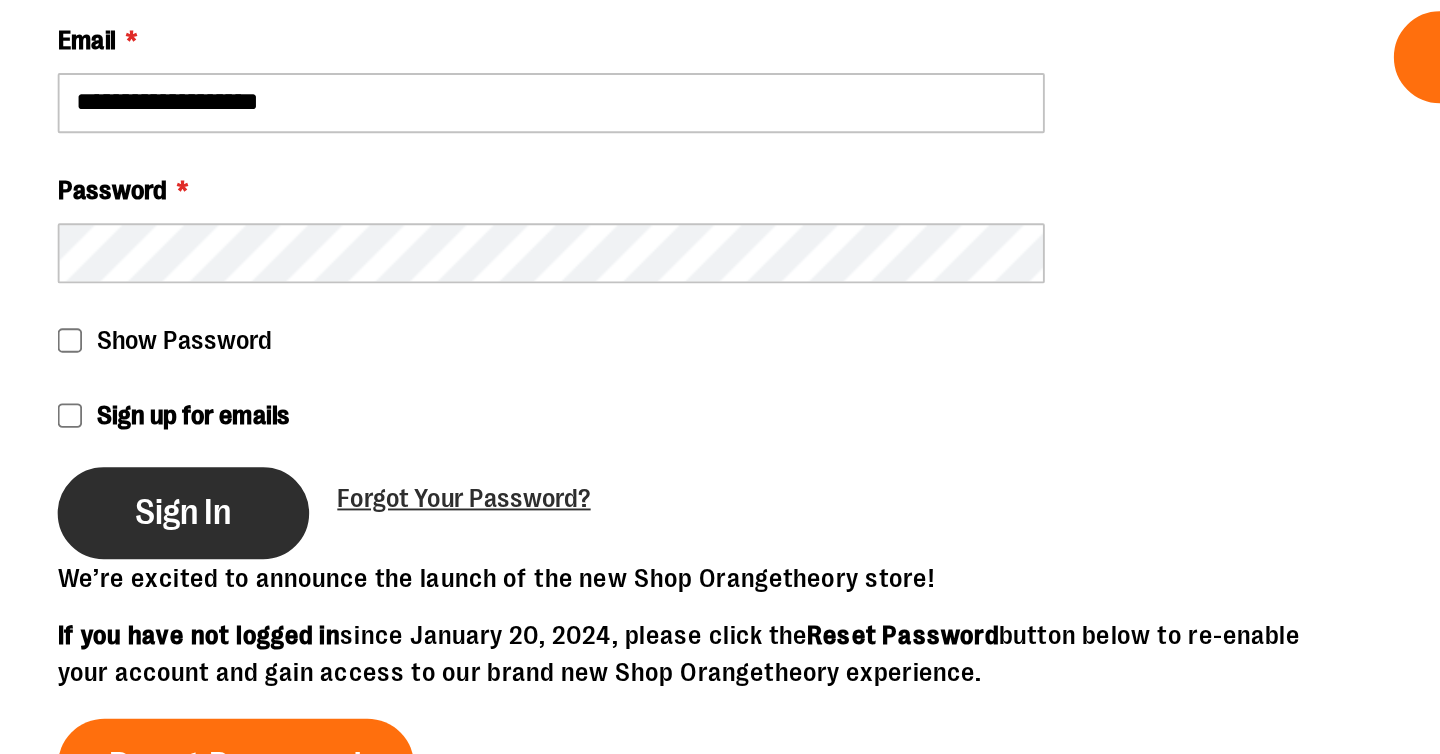 click on "Sign In" at bounding box center [102, 625] 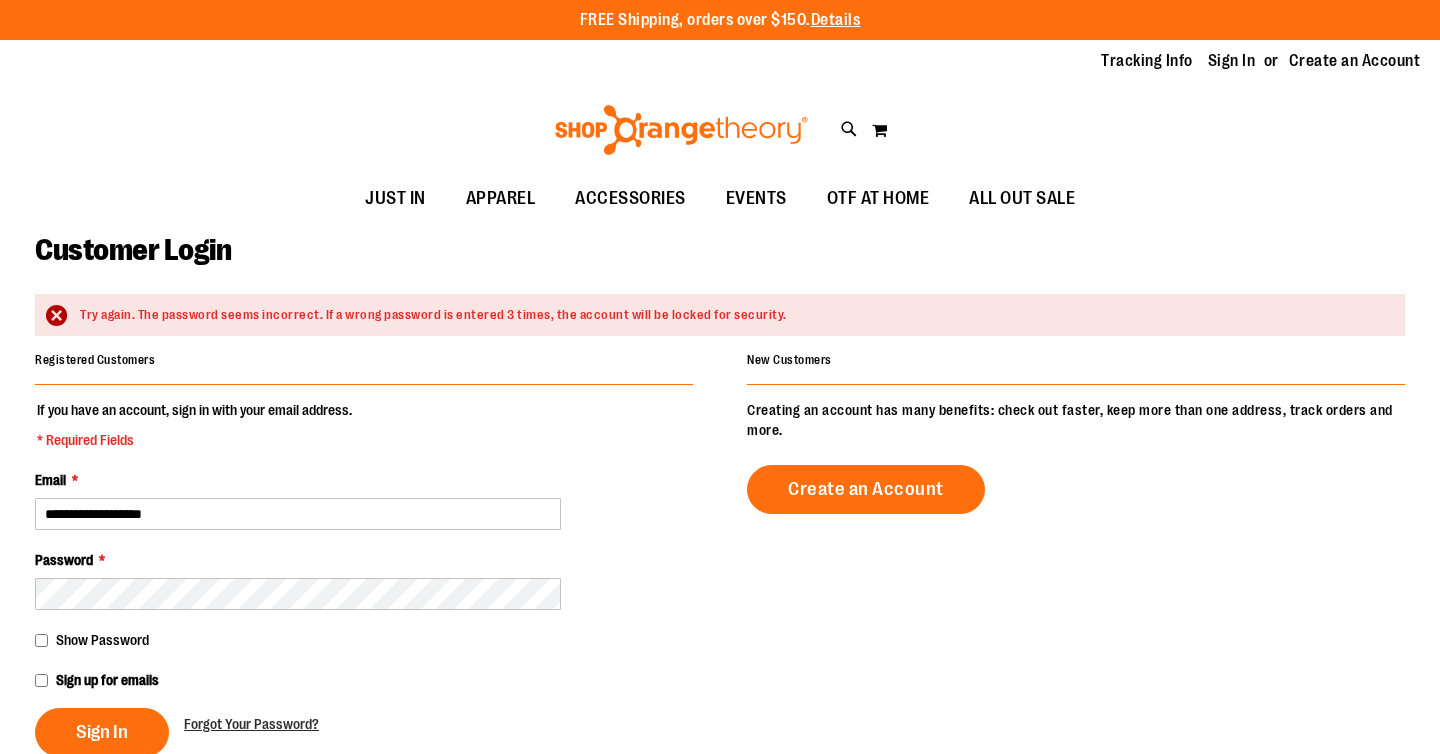 scroll, scrollTop: 0, scrollLeft: 0, axis: both 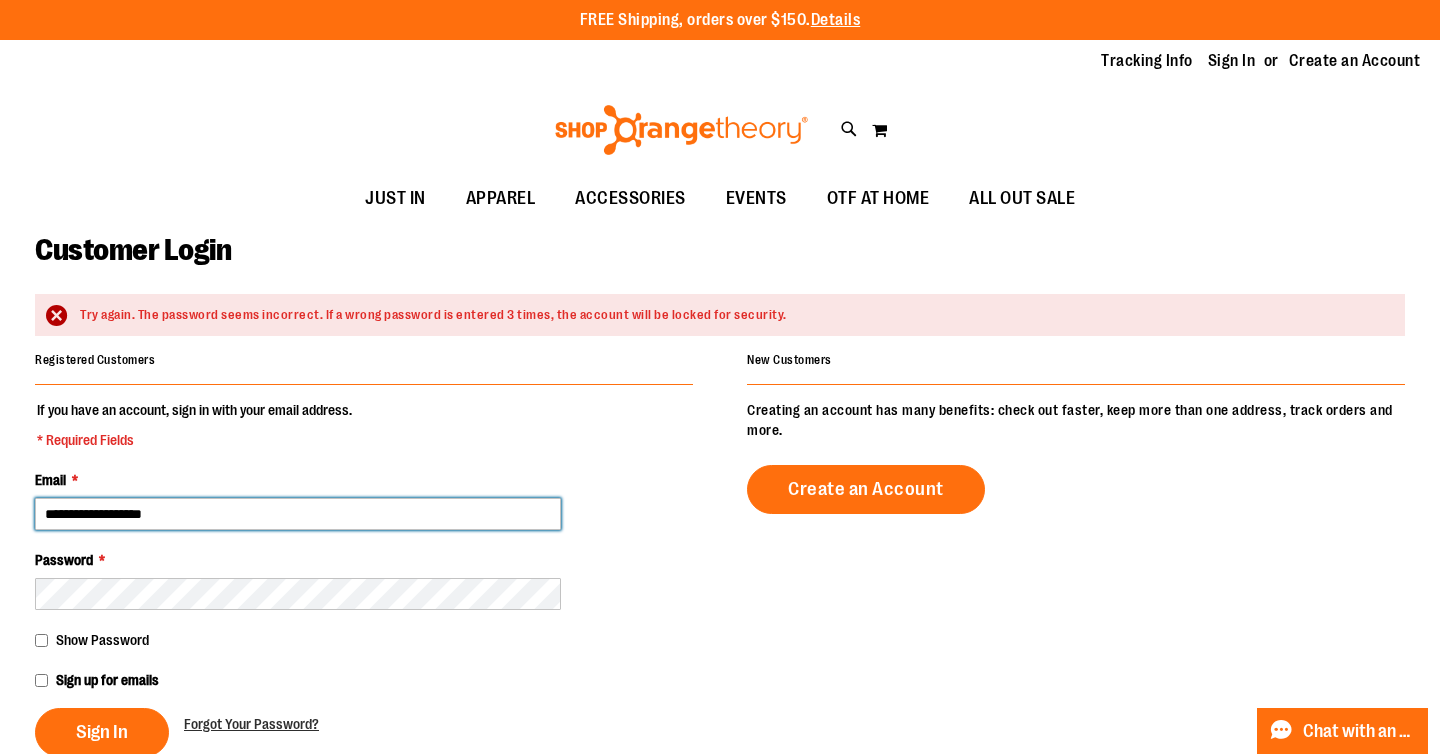 click on "**********" at bounding box center (298, 514) 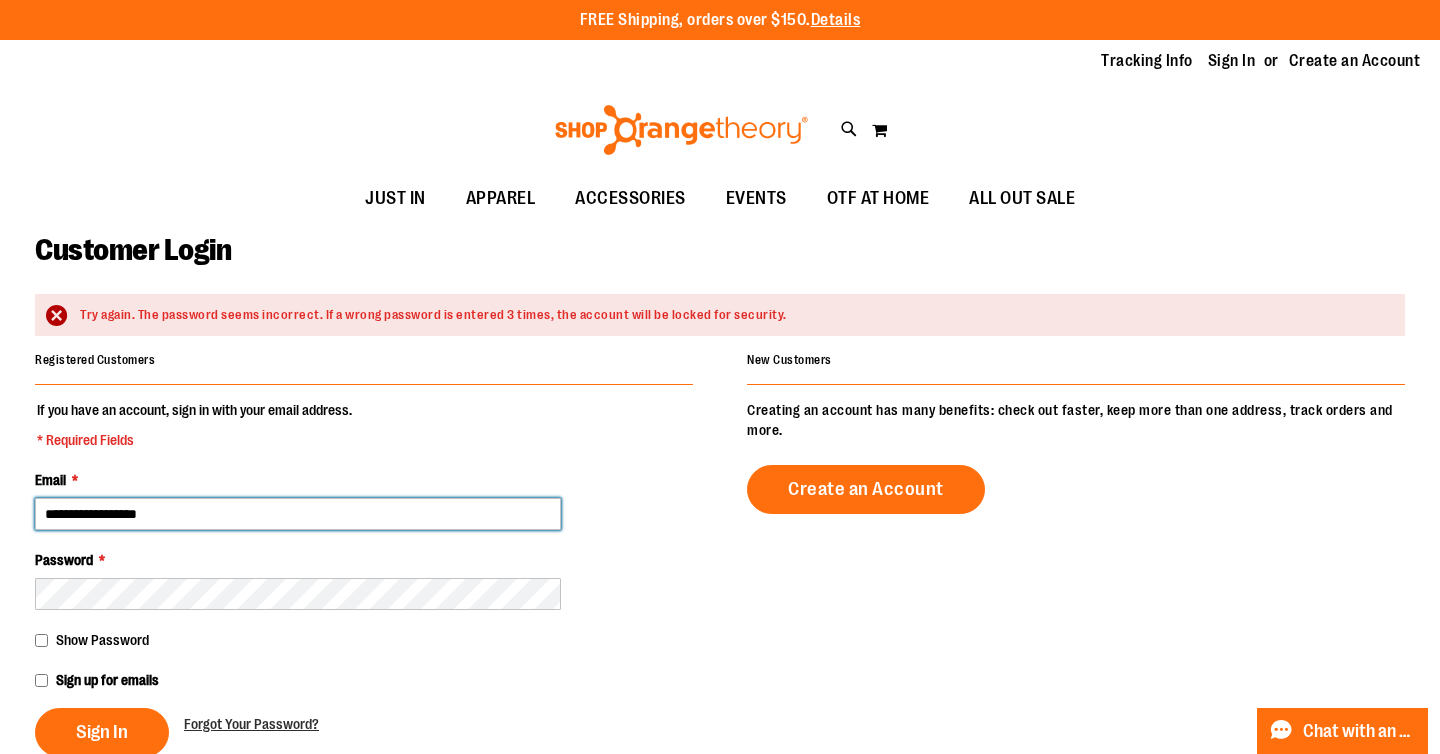 type on "**********" 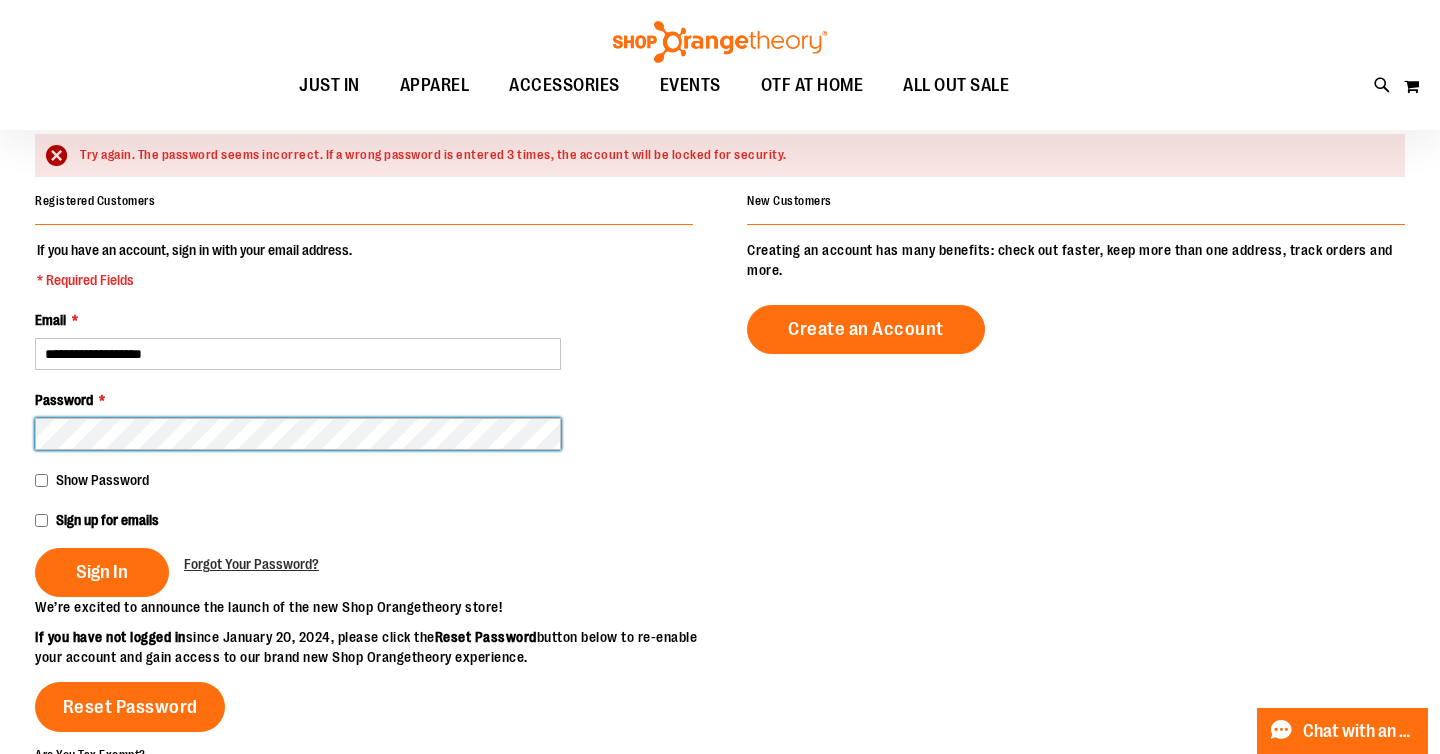 scroll, scrollTop: 200, scrollLeft: 0, axis: vertical 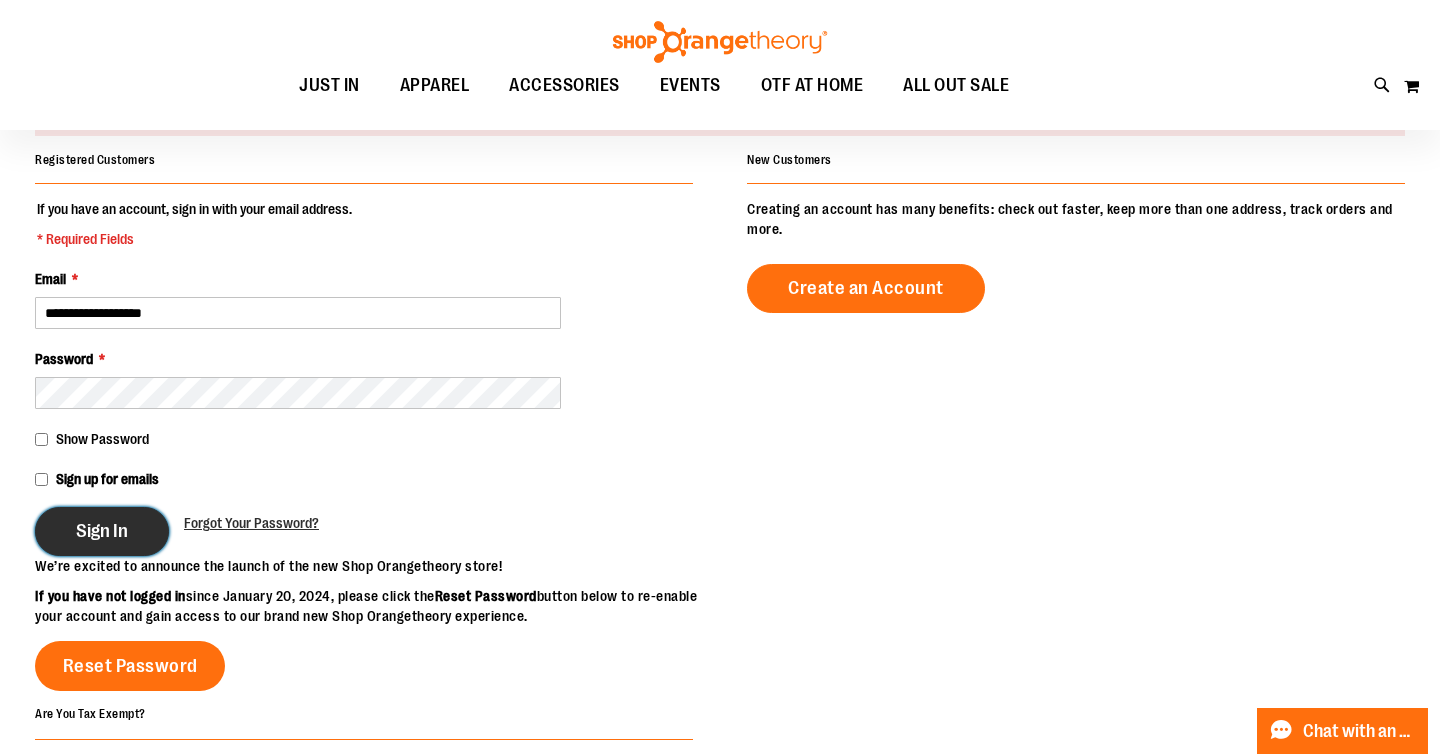 click on "Sign In" at bounding box center [102, 531] 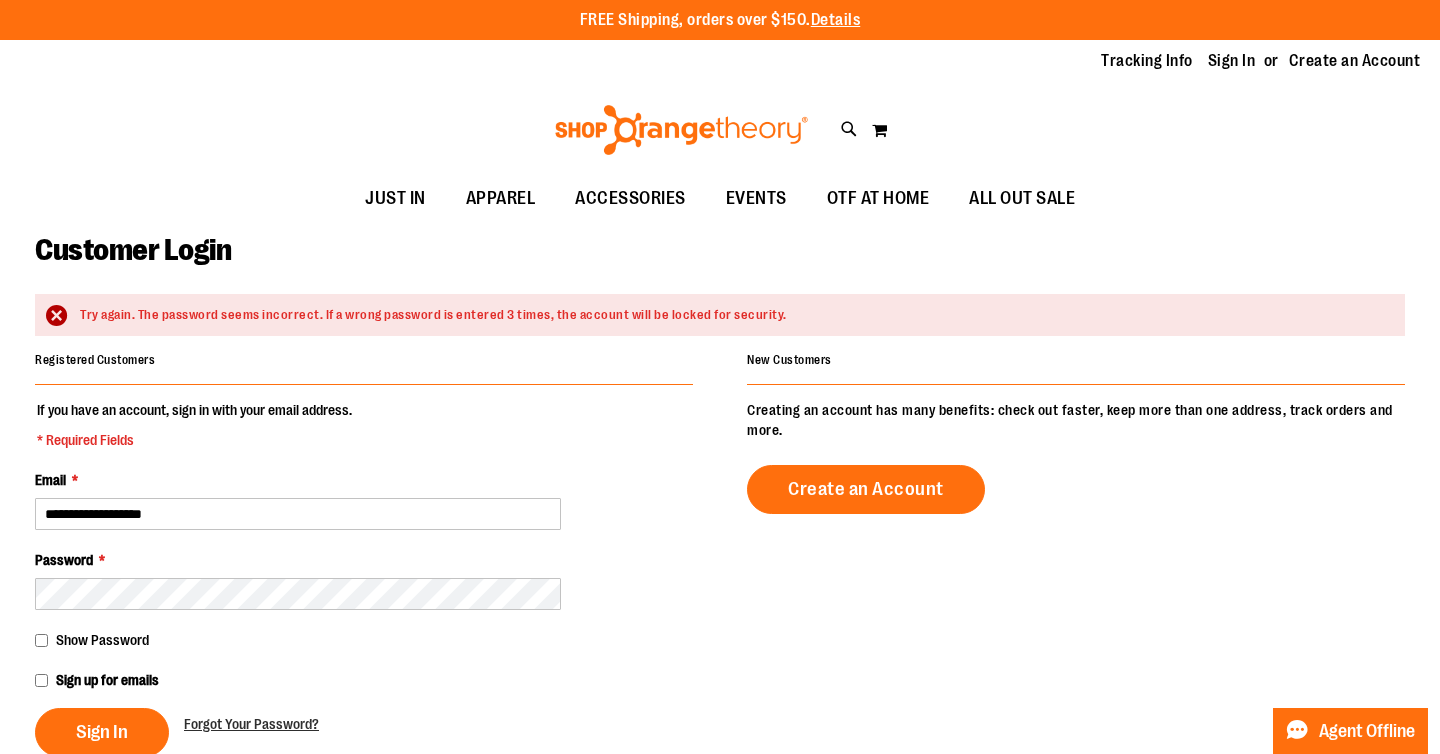 scroll, scrollTop: 0, scrollLeft: 0, axis: both 